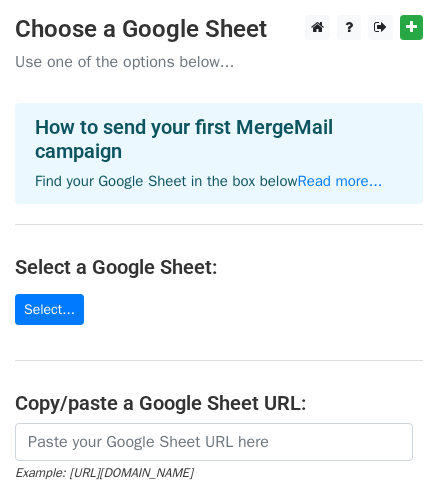 scroll, scrollTop: 0, scrollLeft: 0, axis: both 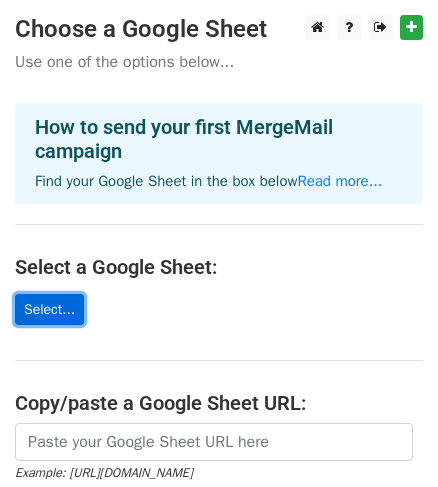 click on "Select..." at bounding box center [49, 309] 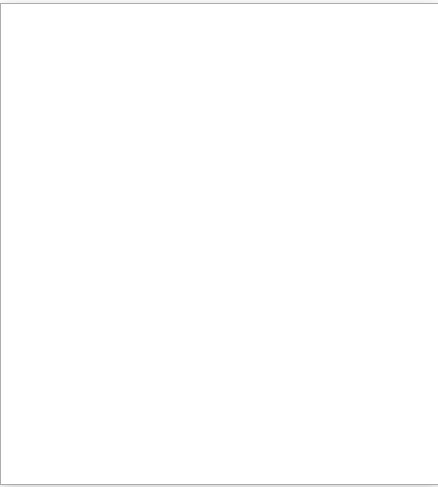 scroll, scrollTop: 3, scrollLeft: 0, axis: vertical 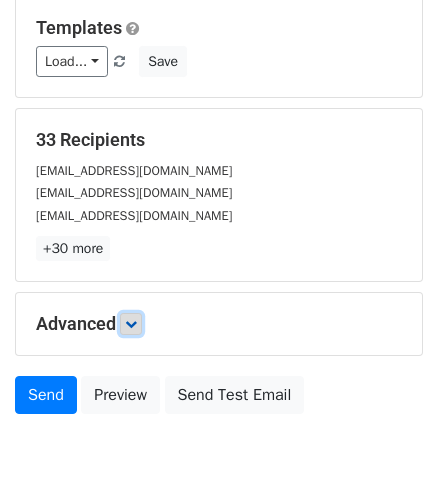 click at bounding box center (131, 324) 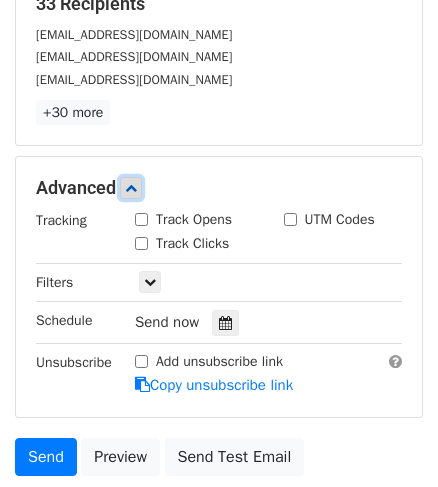 scroll, scrollTop: 363, scrollLeft: 0, axis: vertical 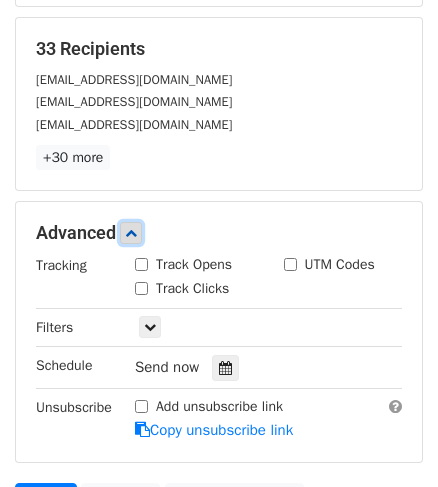 click at bounding box center [131, 233] 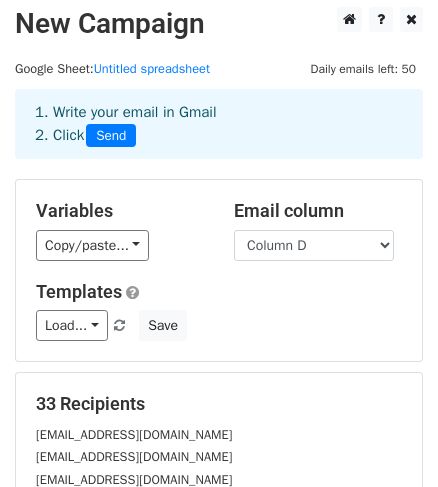 scroll, scrollTop: 0, scrollLeft: 0, axis: both 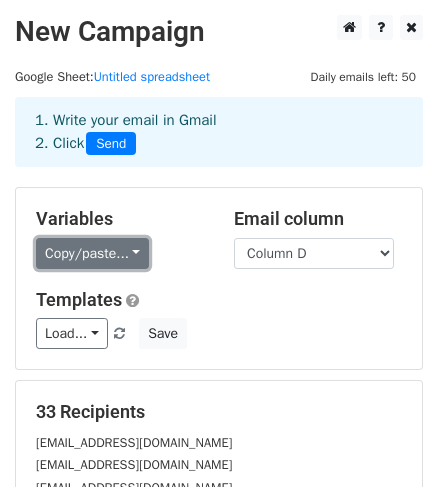 click on "Copy/paste..." at bounding box center (92, 253) 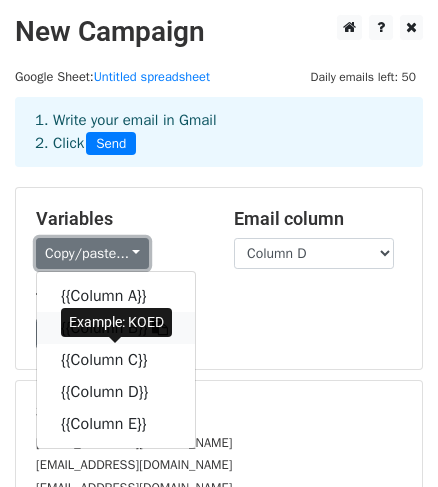 scroll, scrollTop: 90, scrollLeft: 0, axis: vertical 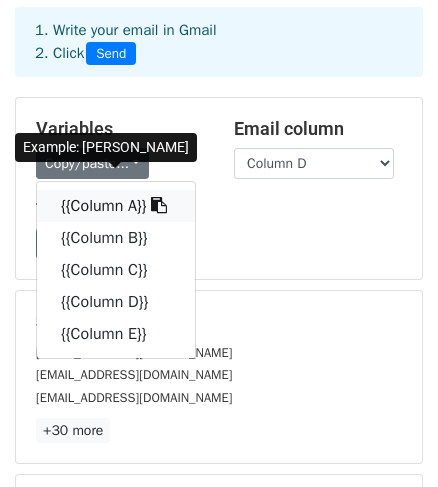click on "{{Column A}}" at bounding box center [116, 206] 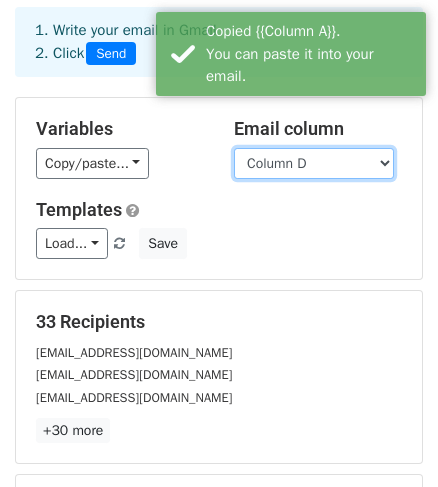 click on "Column A
Column B
Column C
Column D
Column E" at bounding box center [314, 163] 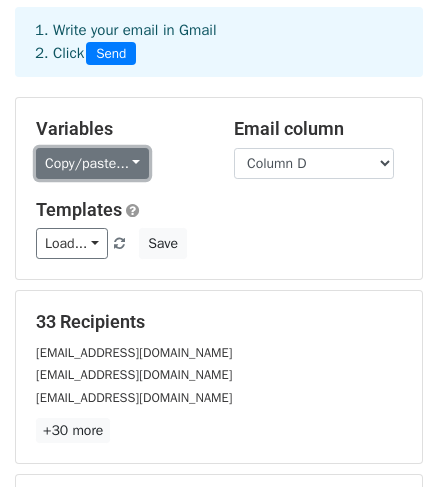 click on "Copy/paste..." at bounding box center [92, 163] 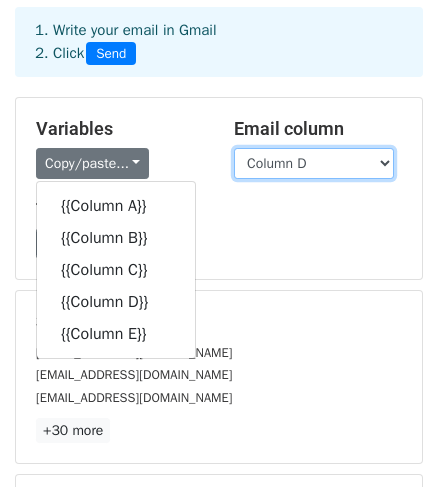 click on "Column A
Column B
Column C
Column D
Column E" at bounding box center [314, 163] 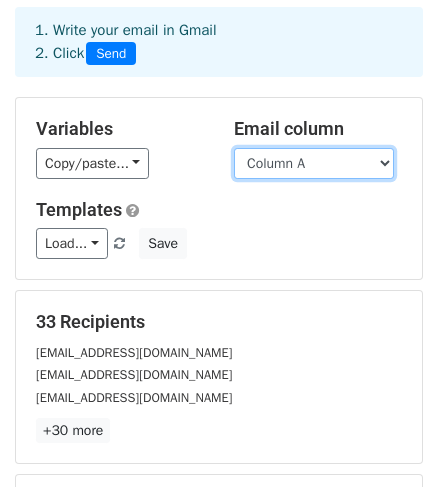 click on "Column A
Column B
Column C
Column D
Column E" at bounding box center (314, 163) 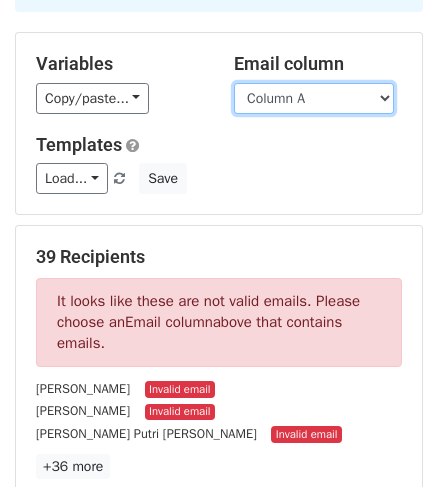 scroll, scrollTop: 90, scrollLeft: 0, axis: vertical 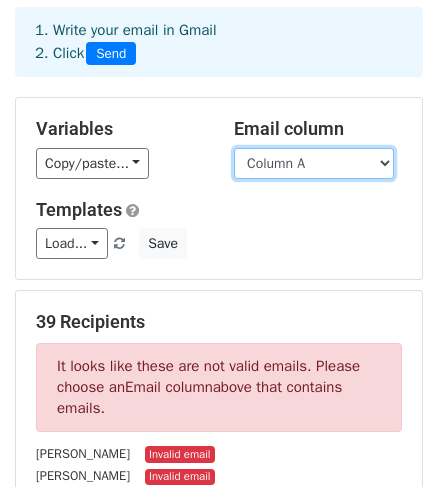 click on "Column A
Column B
Column C
Column D
Column E" at bounding box center (314, 163) 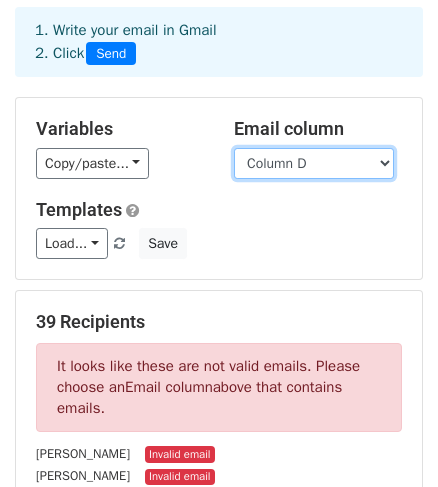 click on "Column A
Column B
Column C
Column D
Column E" at bounding box center (314, 163) 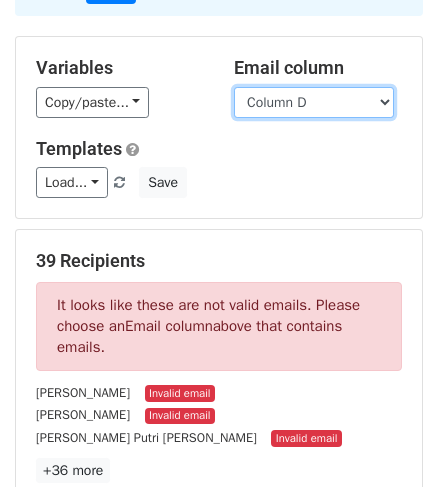scroll, scrollTop: 181, scrollLeft: 0, axis: vertical 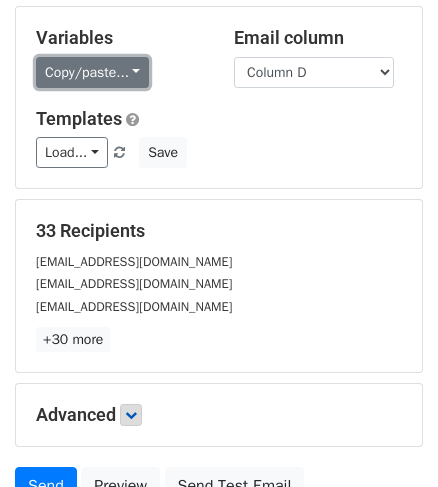 click on "Copy/paste..." at bounding box center [92, 72] 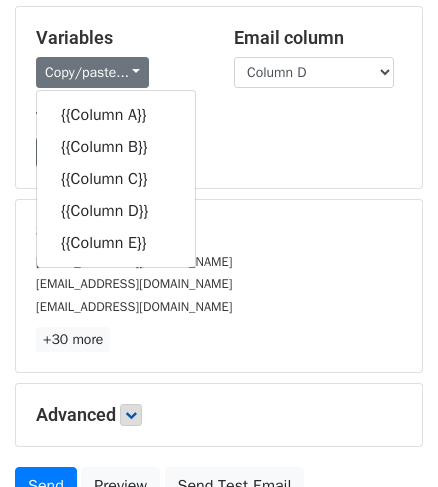 click on "Templates
Load...
No templates saved
Save" at bounding box center (219, 138) 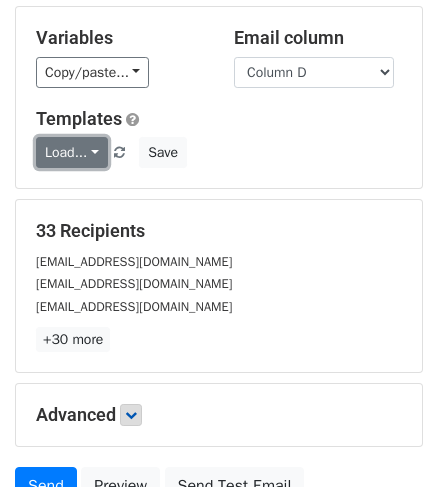 click on "Load..." at bounding box center (72, 152) 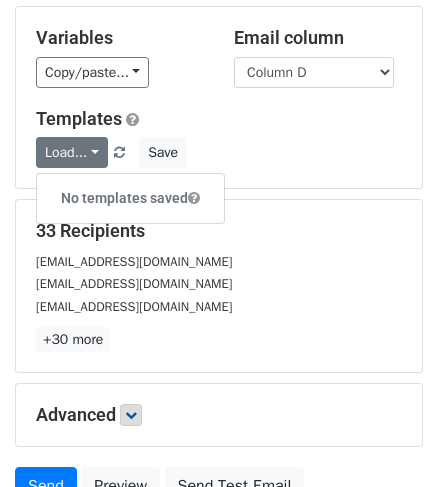 click on "Load...
No templates saved
Save" at bounding box center [219, 152] 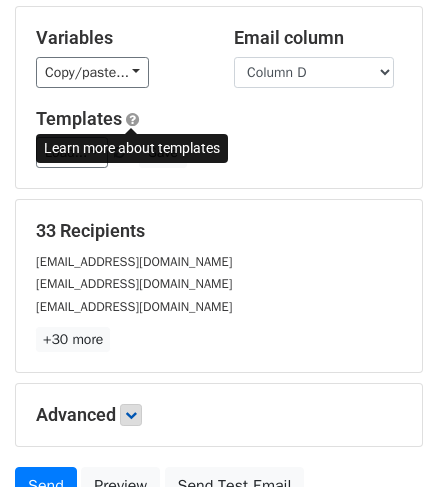 click at bounding box center (132, 119) 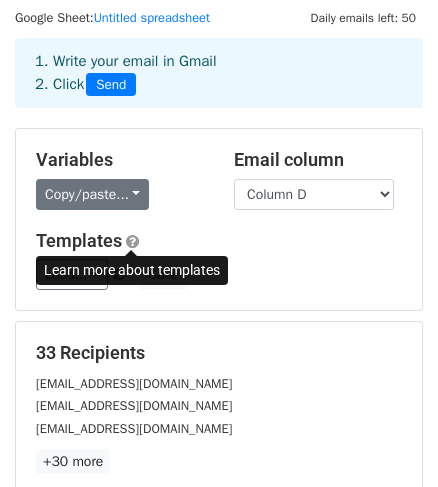 scroll, scrollTop: 90, scrollLeft: 0, axis: vertical 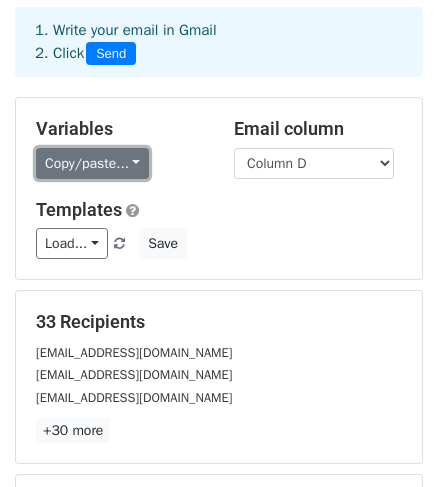 click on "Copy/paste..." at bounding box center [92, 163] 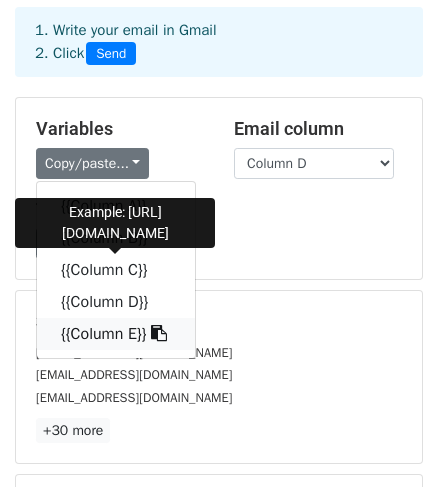 click on "{{Column E}}" at bounding box center (116, 334) 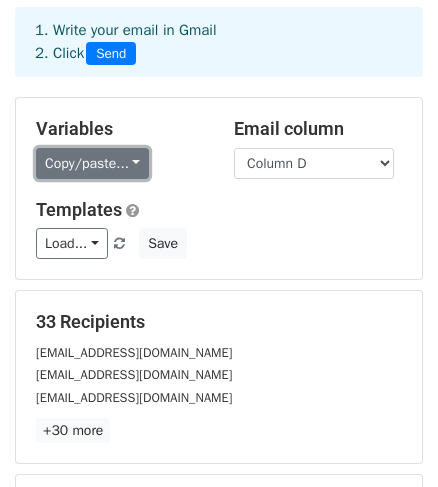 click on "Copy/paste..." at bounding box center (92, 163) 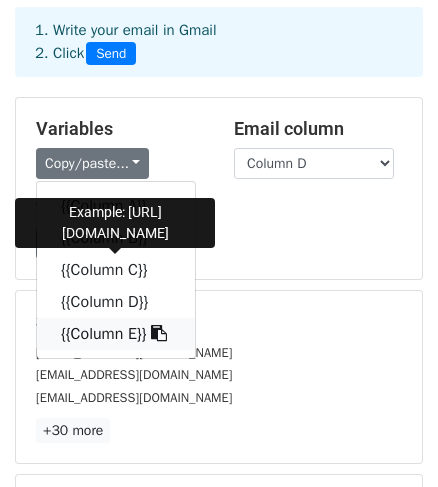 click at bounding box center [159, 333] 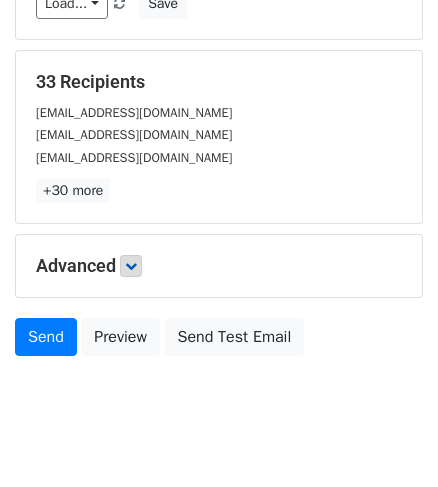 scroll, scrollTop: 369, scrollLeft: 0, axis: vertical 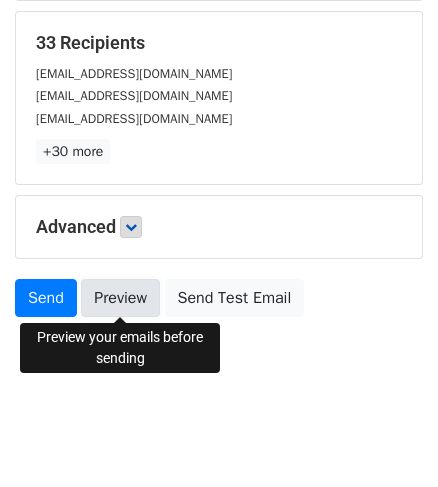 click on "Preview" at bounding box center (120, 298) 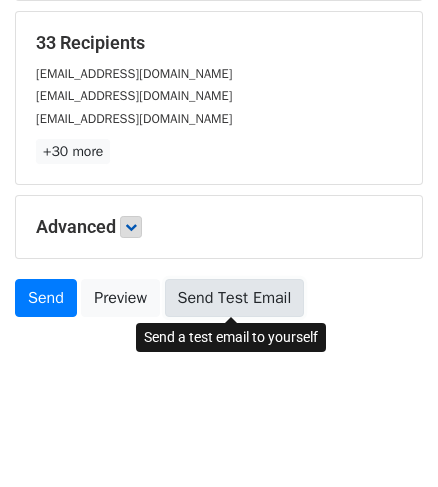 click on "Send Test Email" at bounding box center [235, 298] 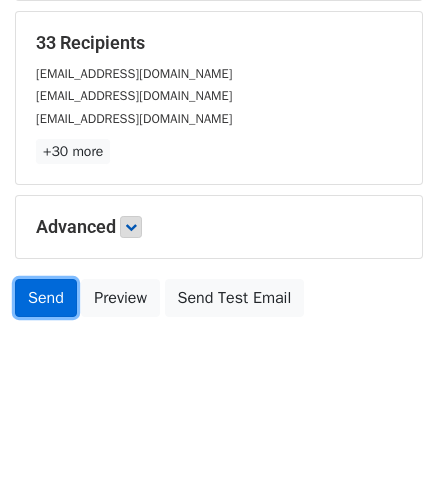 click on "Send" at bounding box center (46, 298) 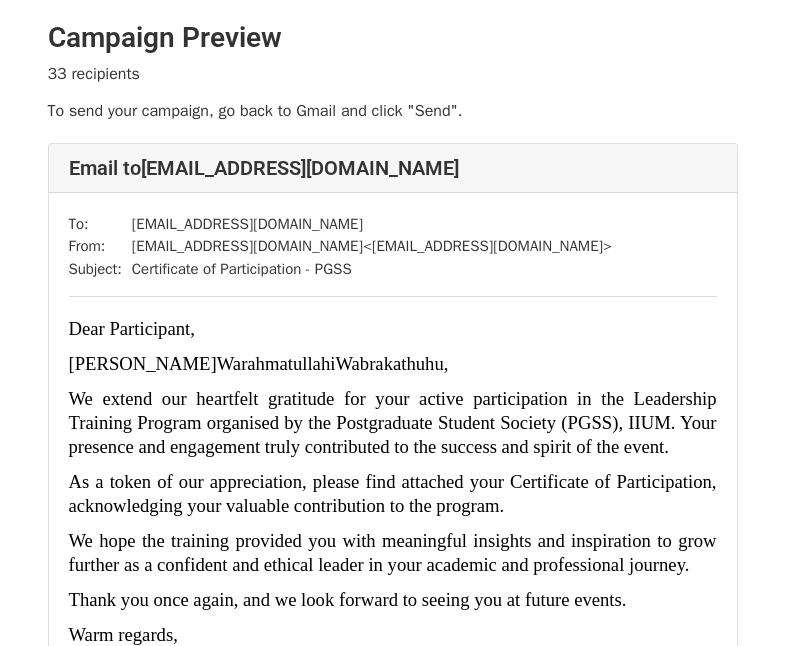 scroll, scrollTop: 0, scrollLeft: 0, axis: both 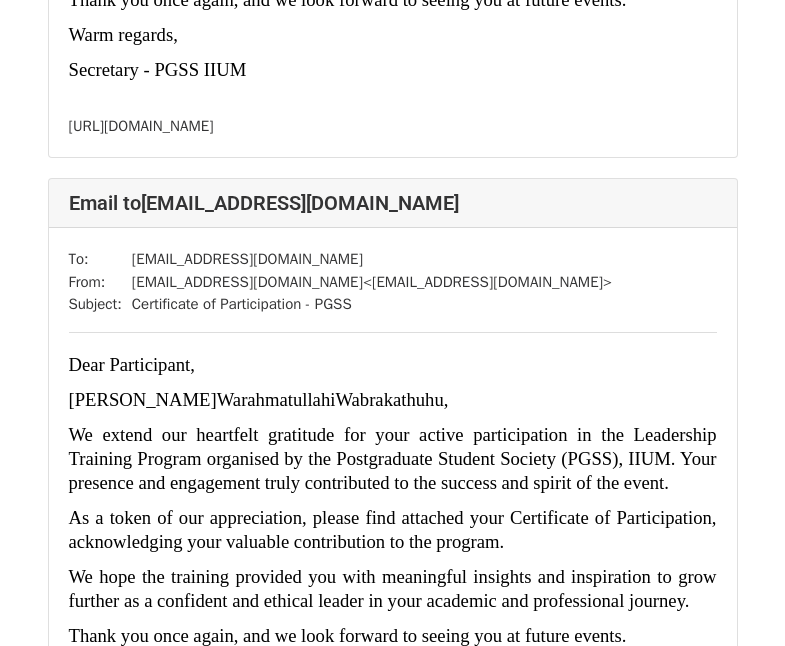 drag, startPoint x: 73, startPoint y: 180, endPoint x: 509, endPoint y: 165, distance: 436.25797 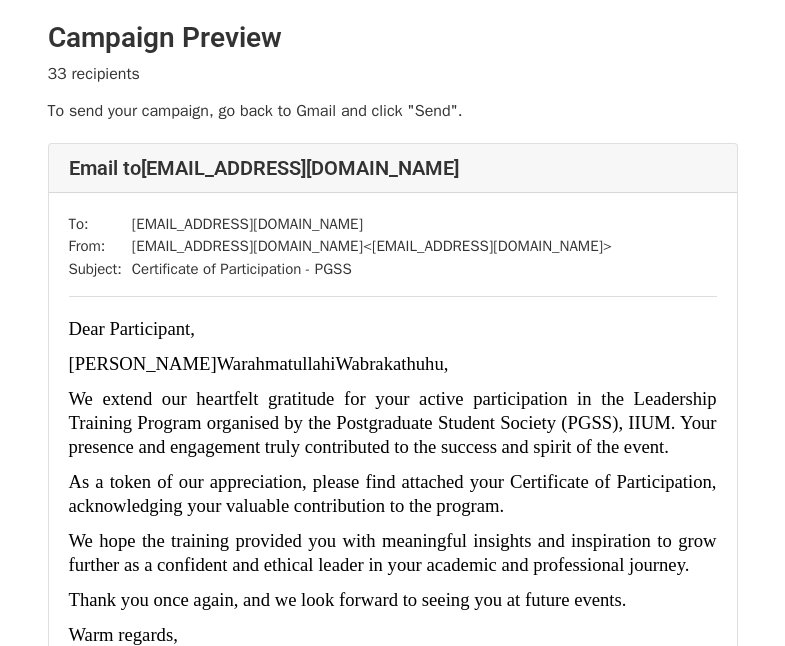 scroll, scrollTop: 0, scrollLeft: 0, axis: both 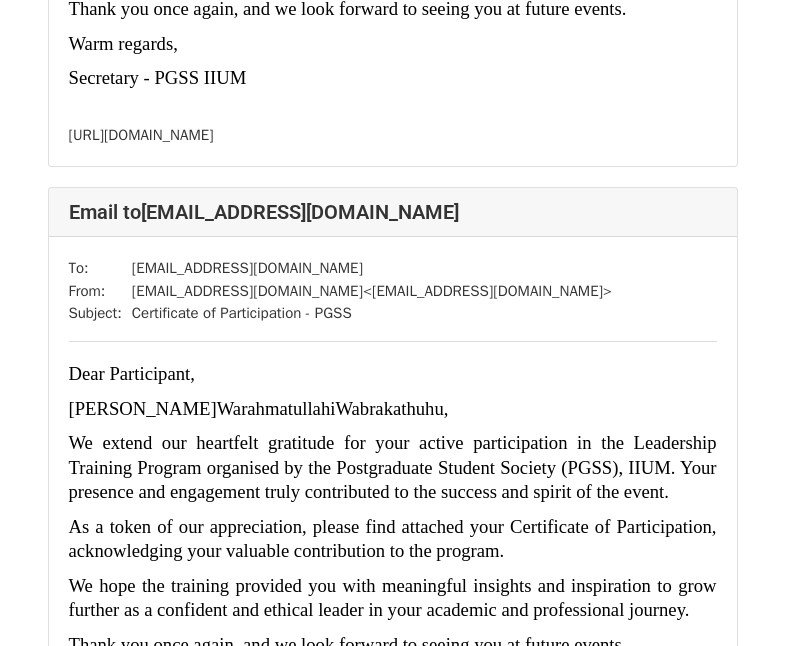 drag, startPoint x: 70, startPoint y: 327, endPoint x: 713, endPoint y: 320, distance: 643.0381 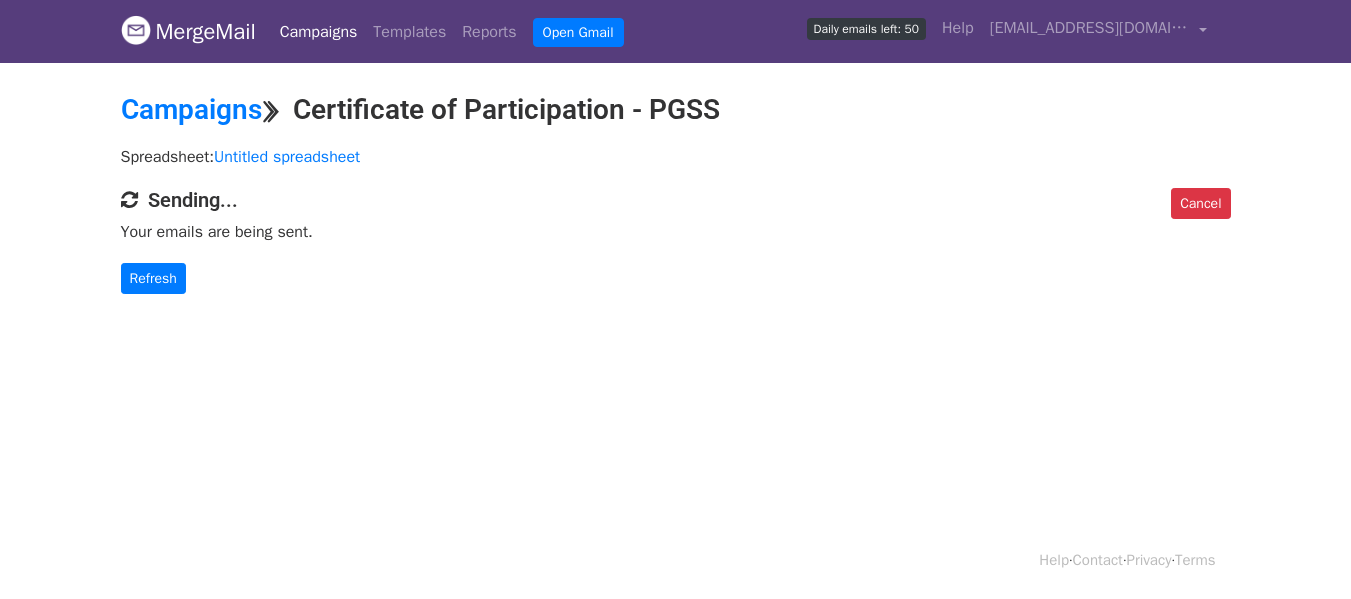 scroll, scrollTop: 0, scrollLeft: 0, axis: both 